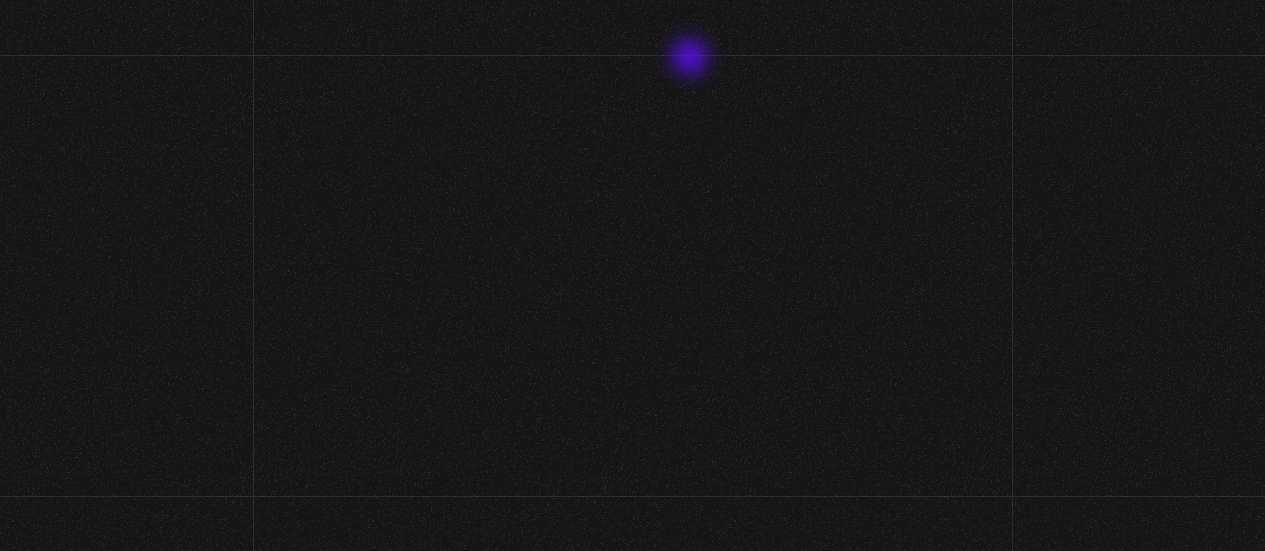 scroll, scrollTop: 0, scrollLeft: 0, axis: both 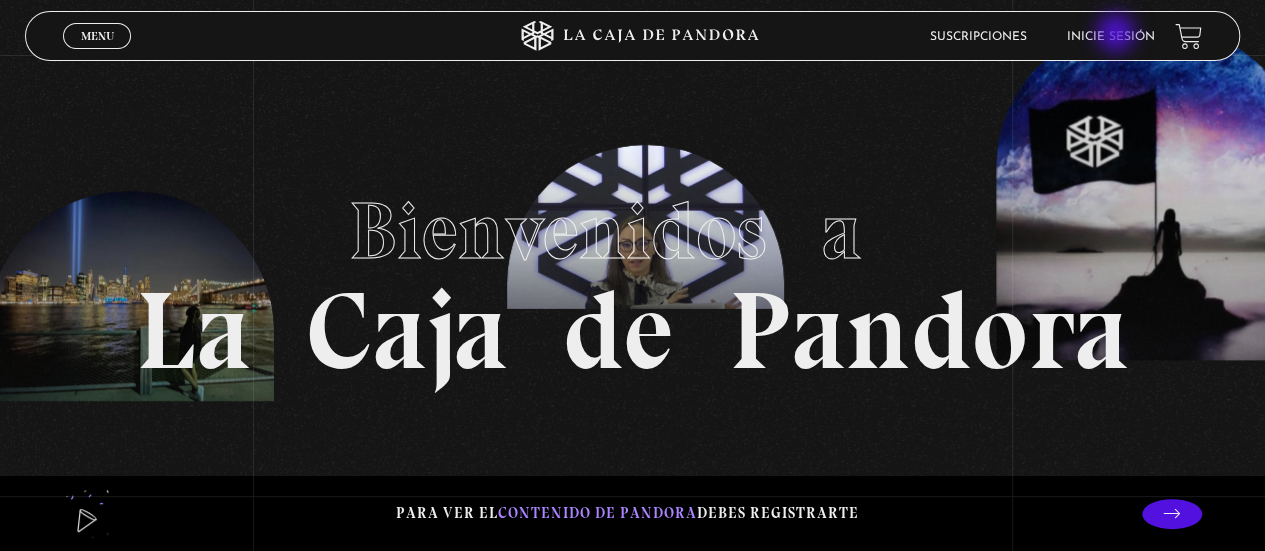 click on "Inicie sesión" at bounding box center (1111, 37) 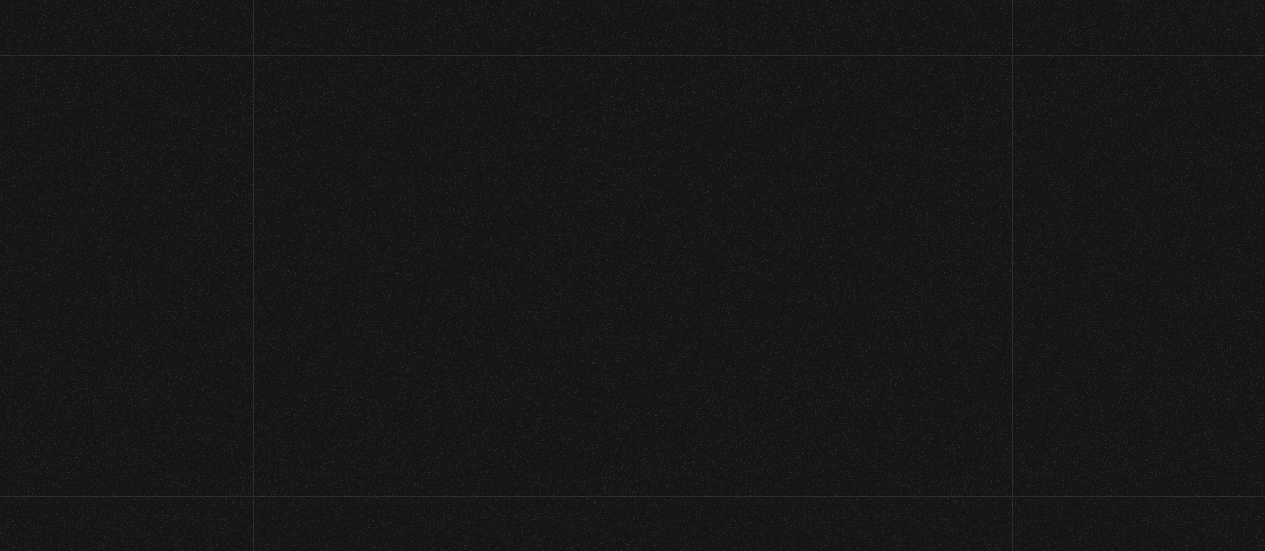 scroll, scrollTop: 0, scrollLeft: 0, axis: both 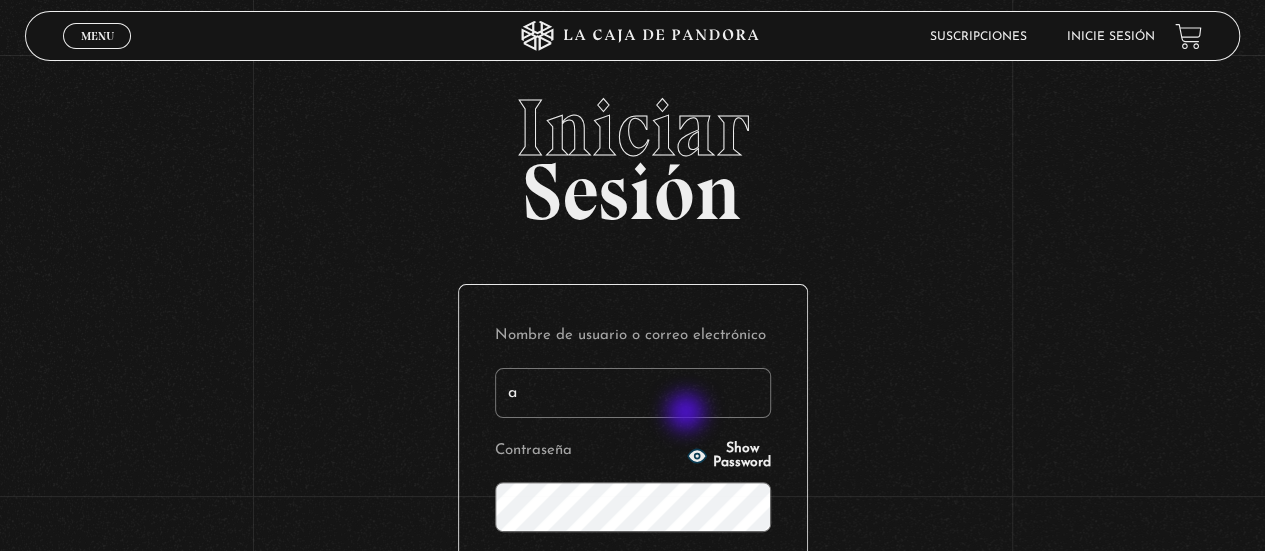 type on "[EMAIL]" 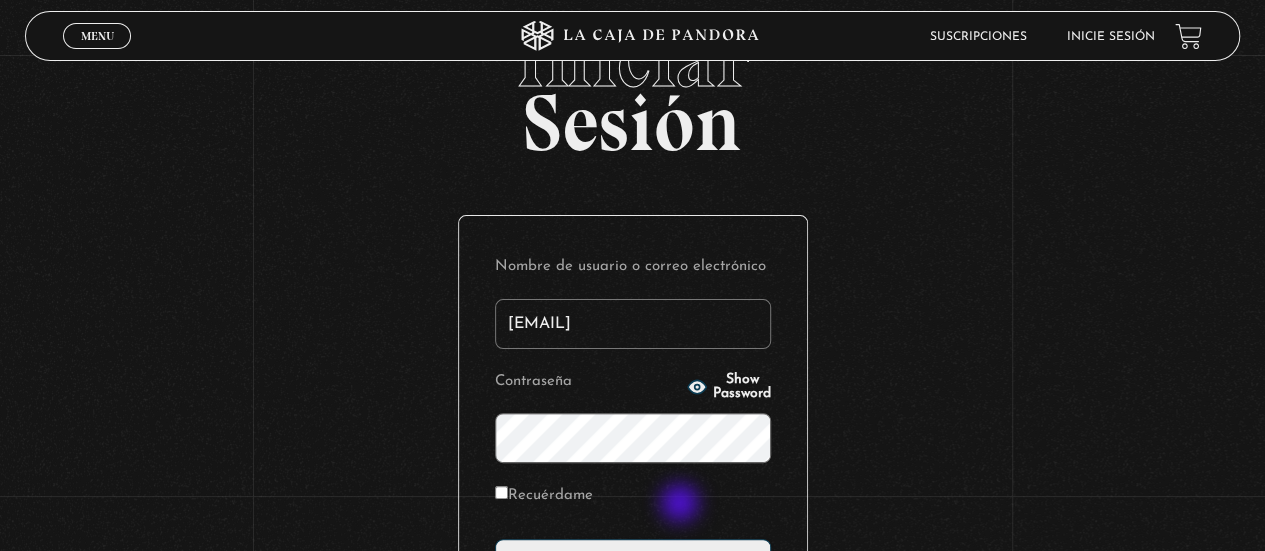 scroll, scrollTop: 70, scrollLeft: 0, axis: vertical 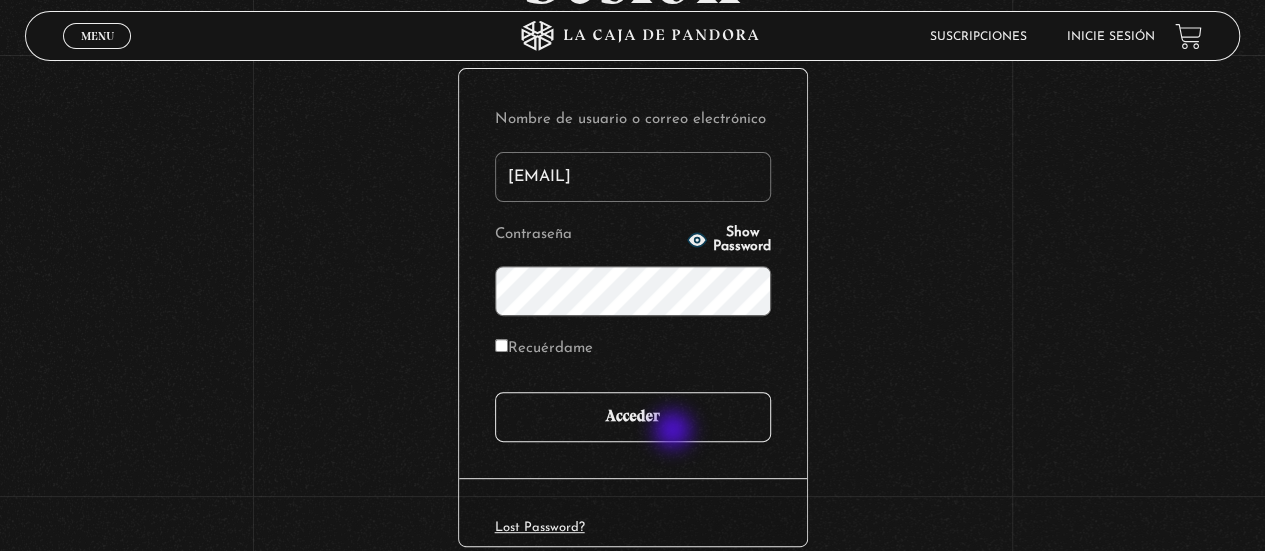 click on "Acceder" at bounding box center (633, 417) 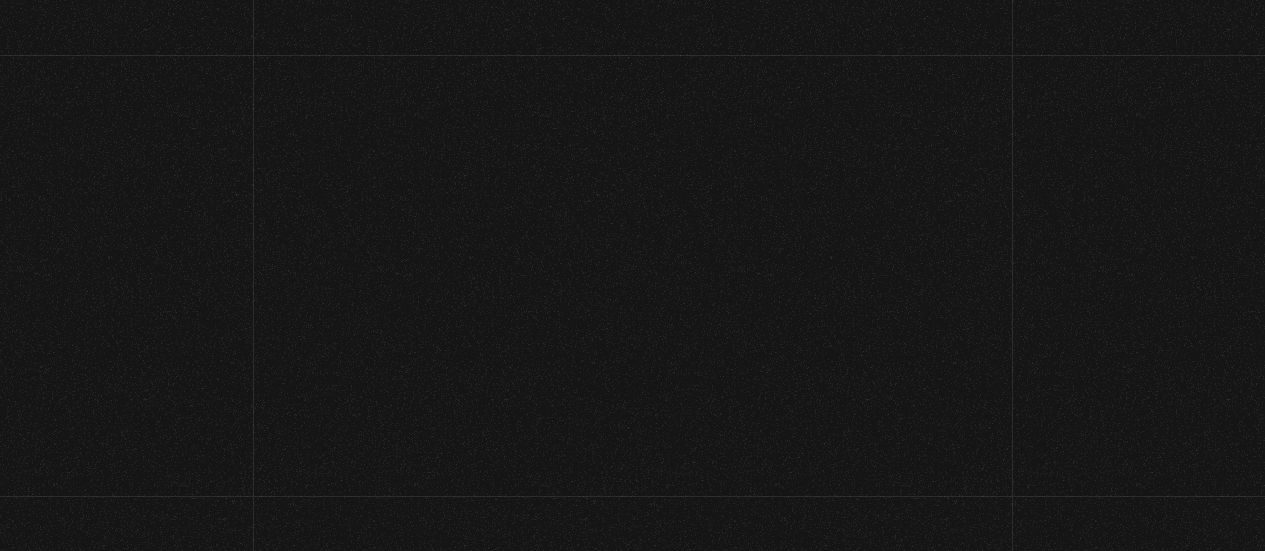 scroll, scrollTop: 0, scrollLeft: 0, axis: both 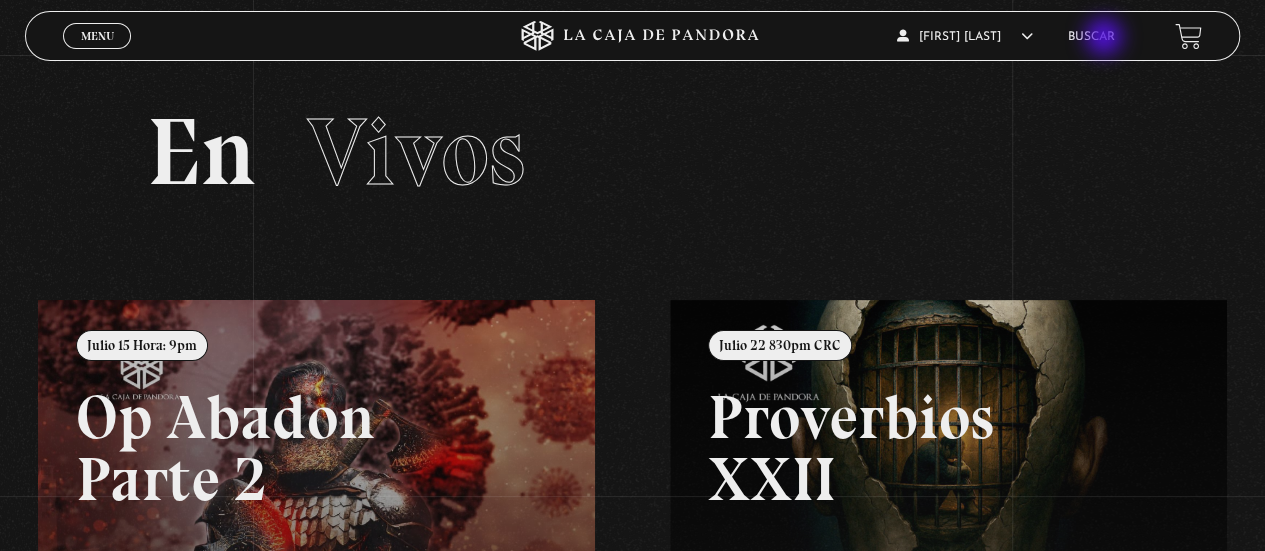 click on "Buscar" at bounding box center (1091, 37) 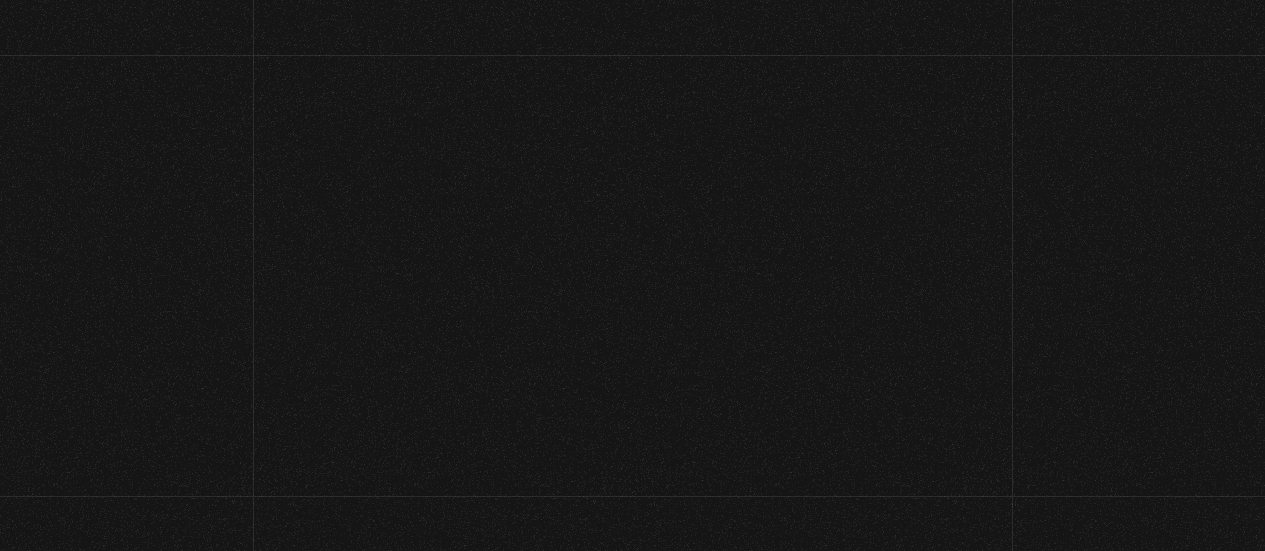 scroll, scrollTop: 0, scrollLeft: 0, axis: both 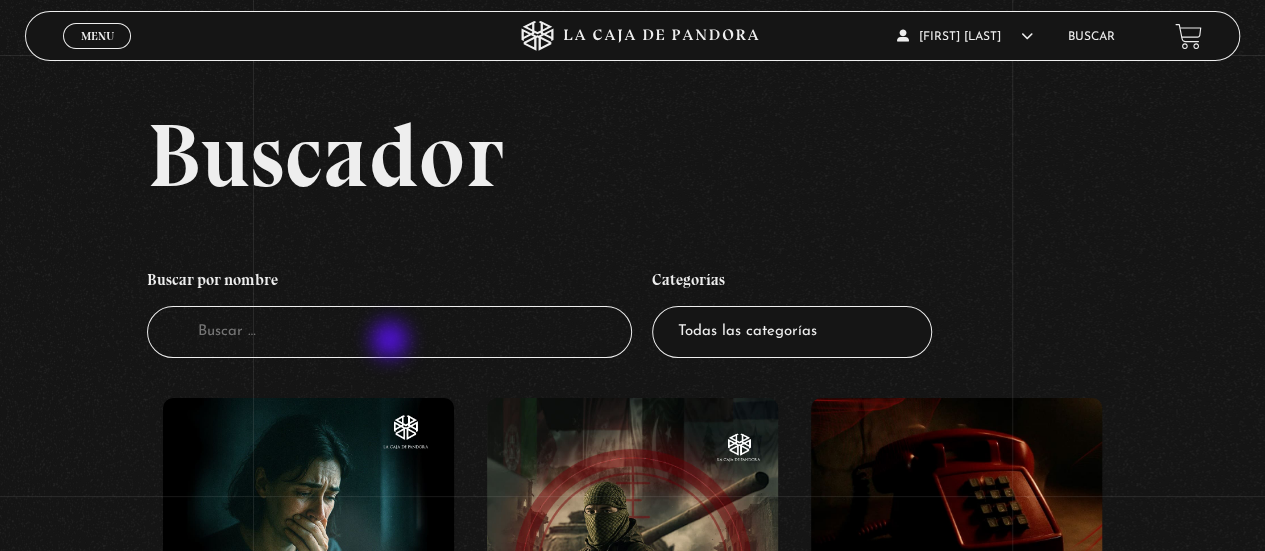 click on "Buscador" at bounding box center [390, 332] 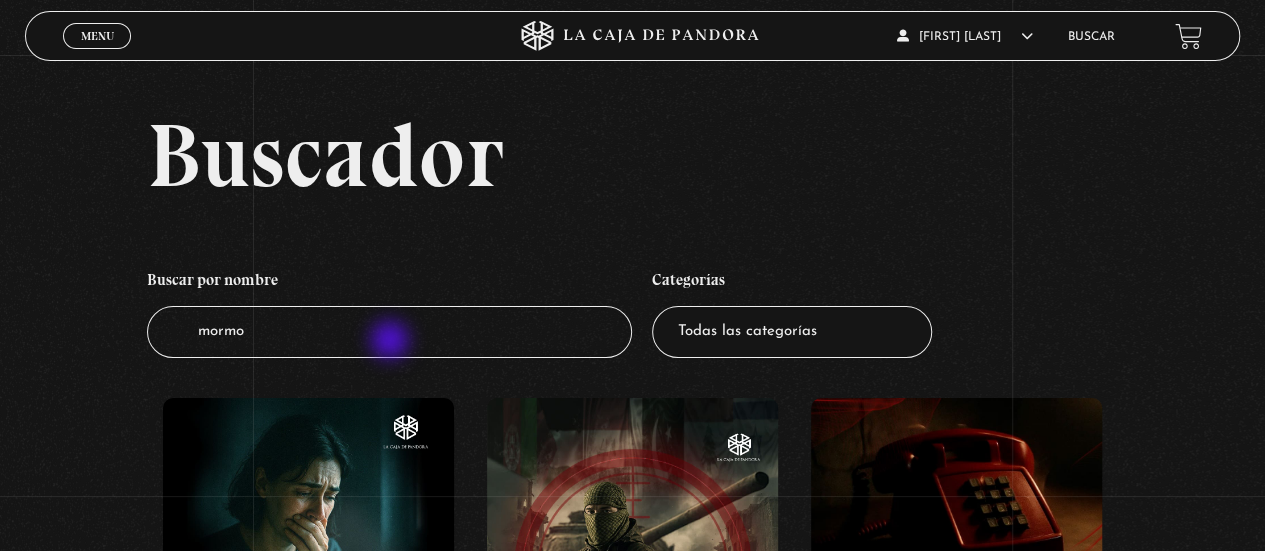 type on "mormon" 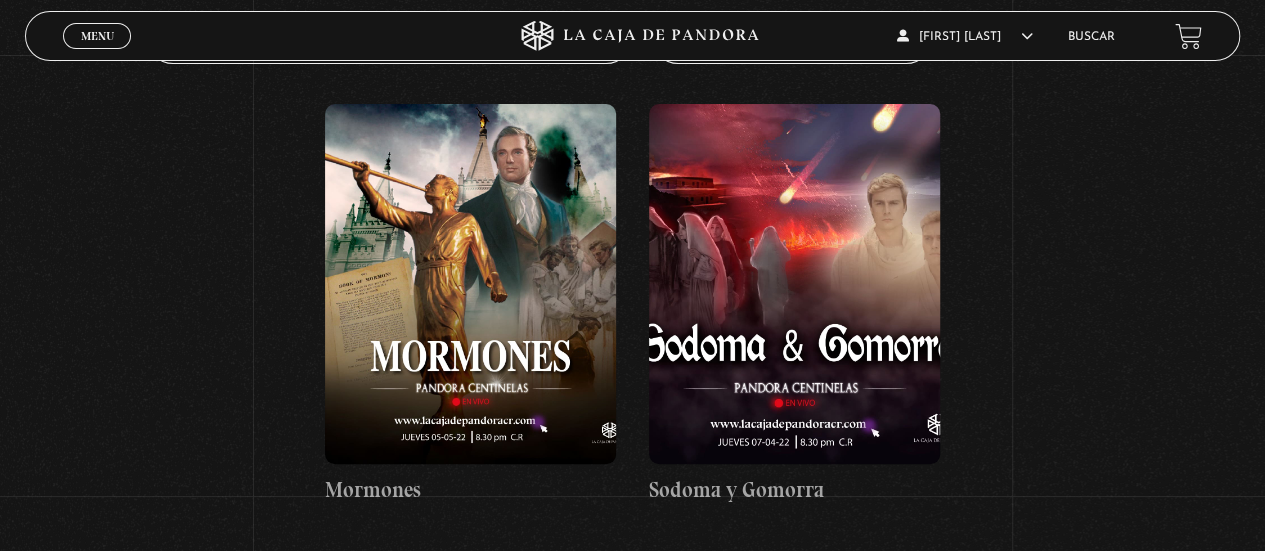 scroll, scrollTop: 390, scrollLeft: 0, axis: vertical 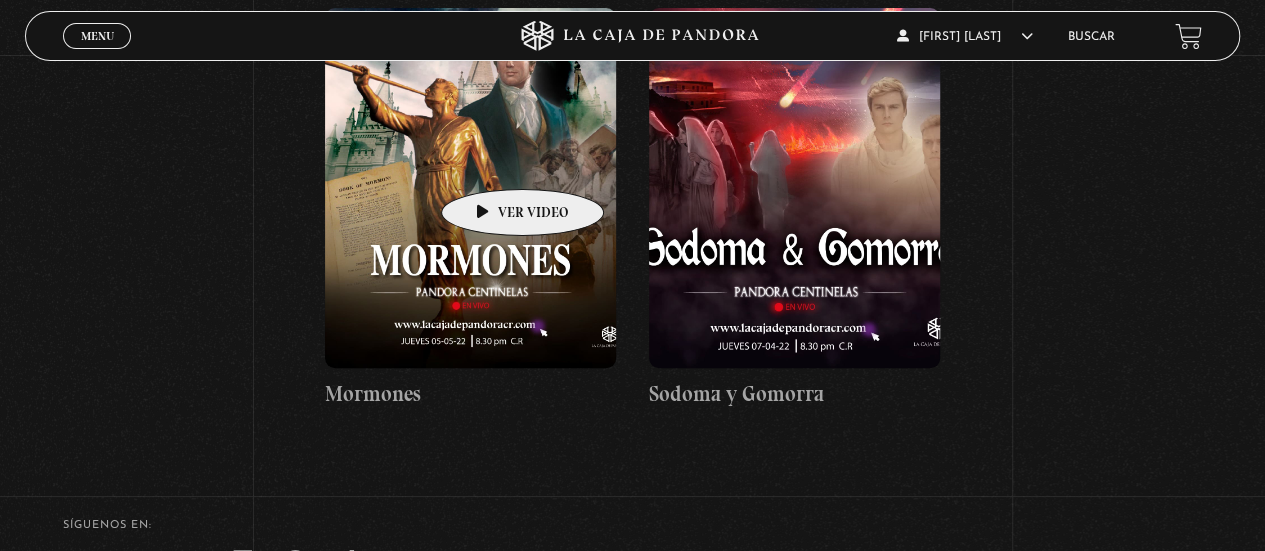 click at bounding box center [470, 188] 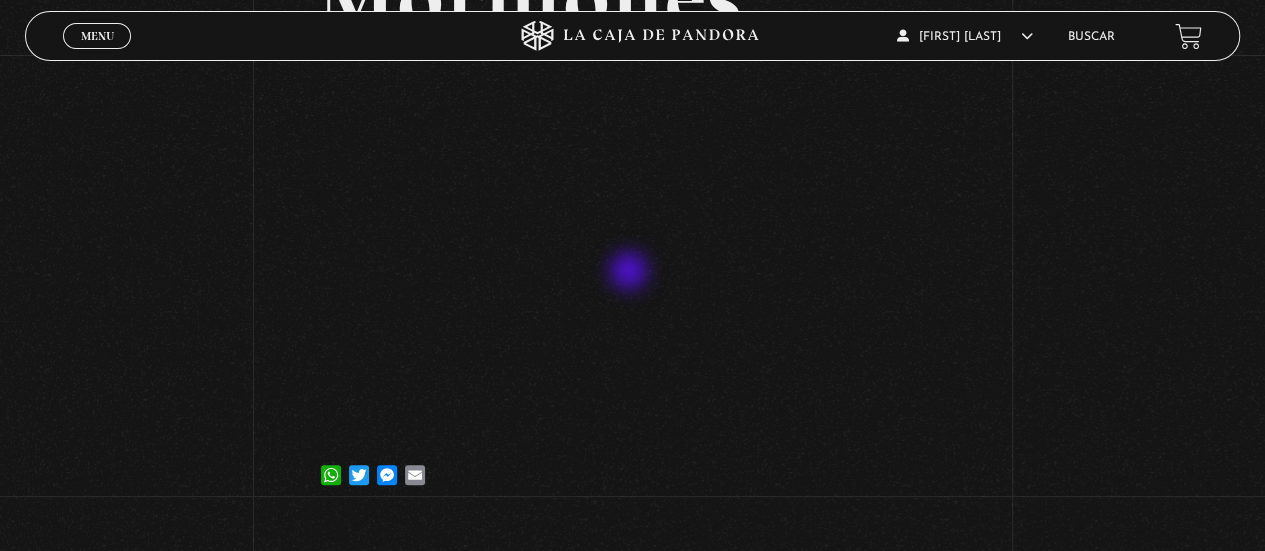 scroll, scrollTop: 228, scrollLeft: 0, axis: vertical 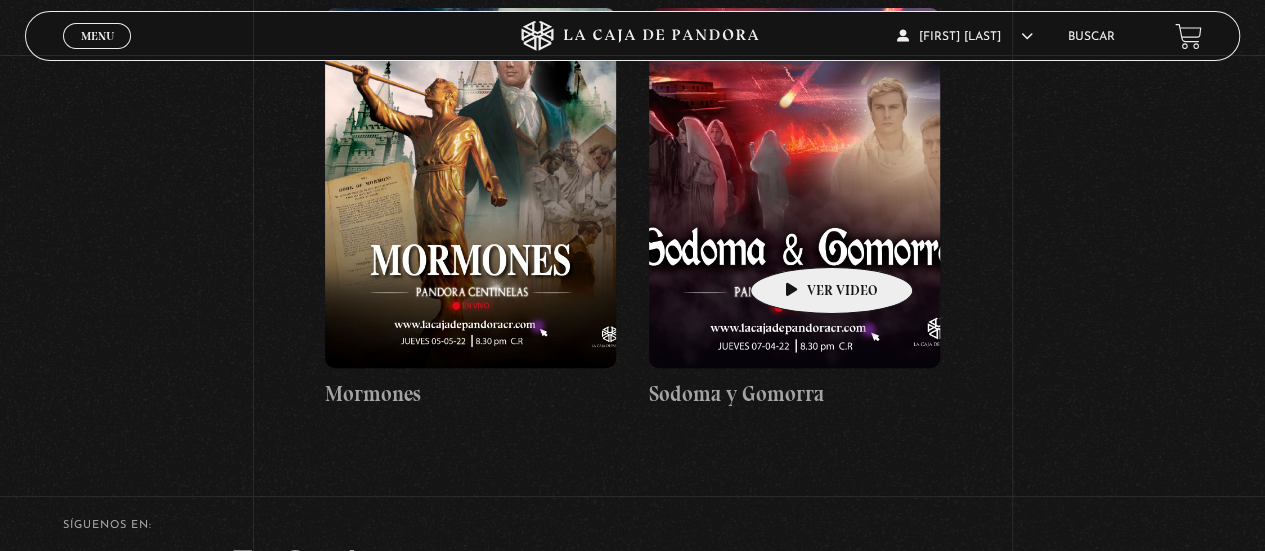 click at bounding box center (794, 188) 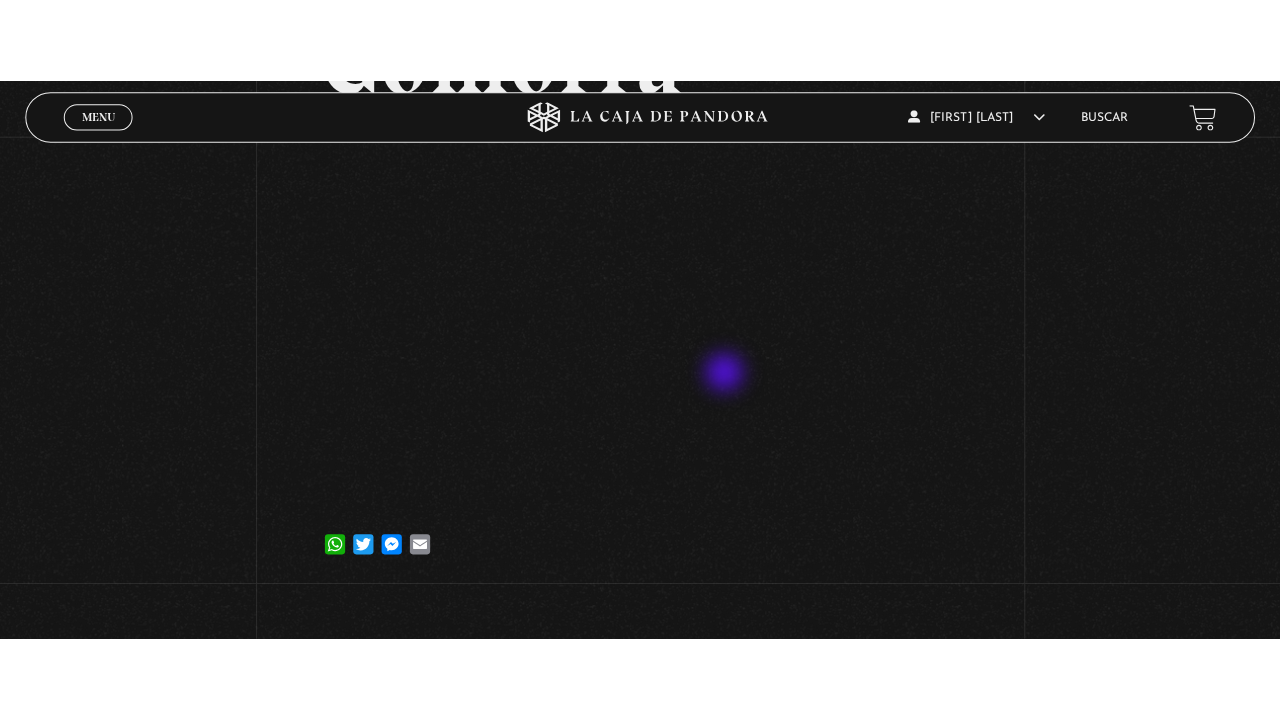 scroll, scrollTop: 306, scrollLeft: 0, axis: vertical 